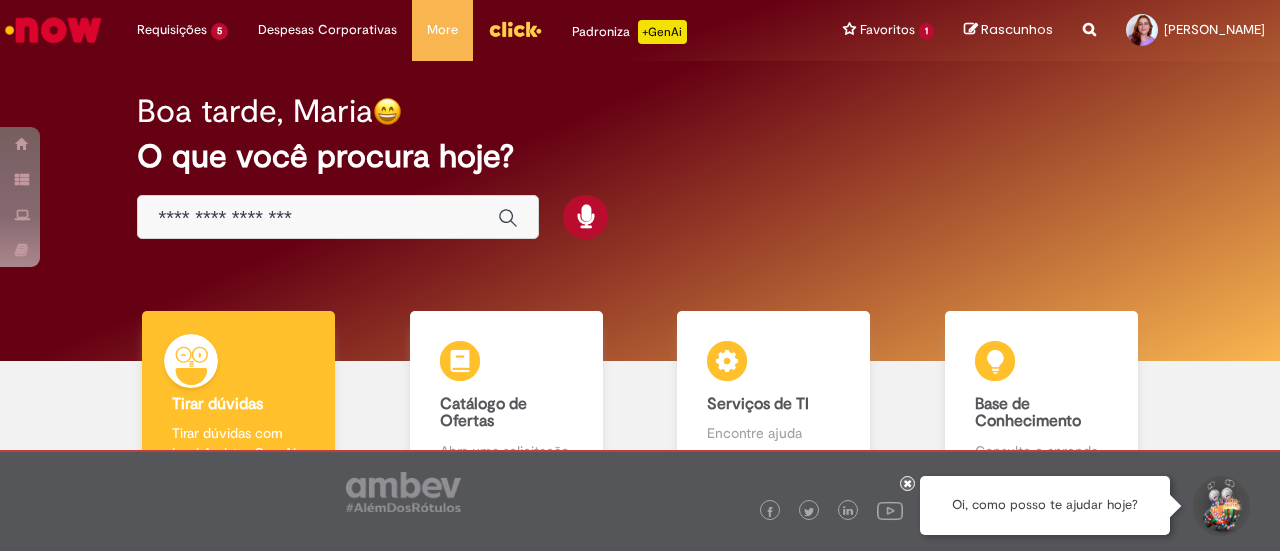 scroll, scrollTop: 0, scrollLeft: 0, axis: both 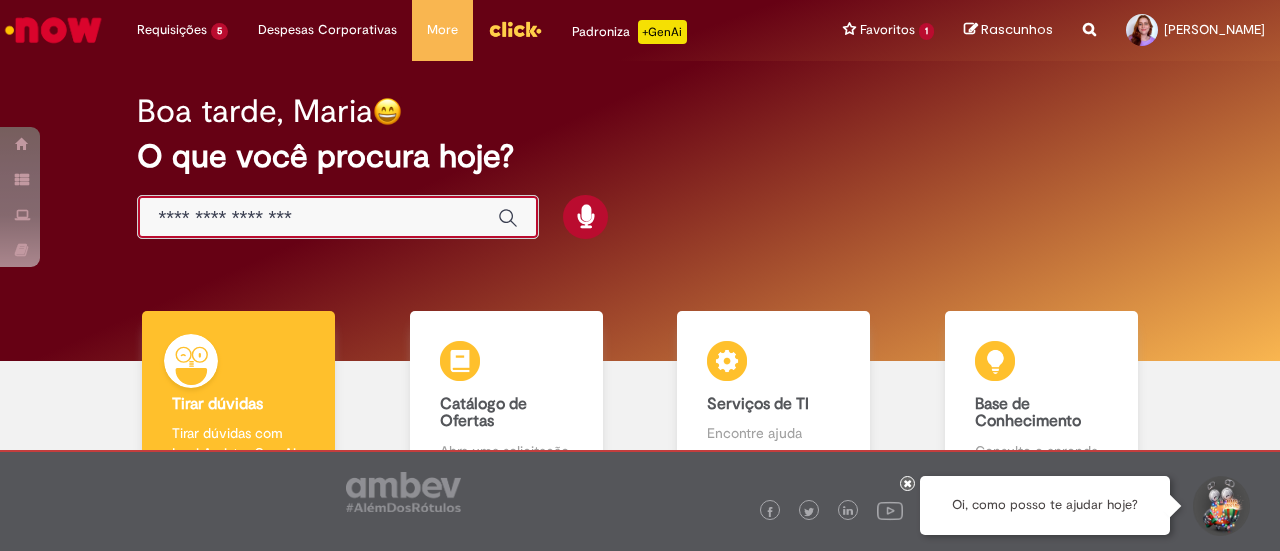 click at bounding box center (318, 218) 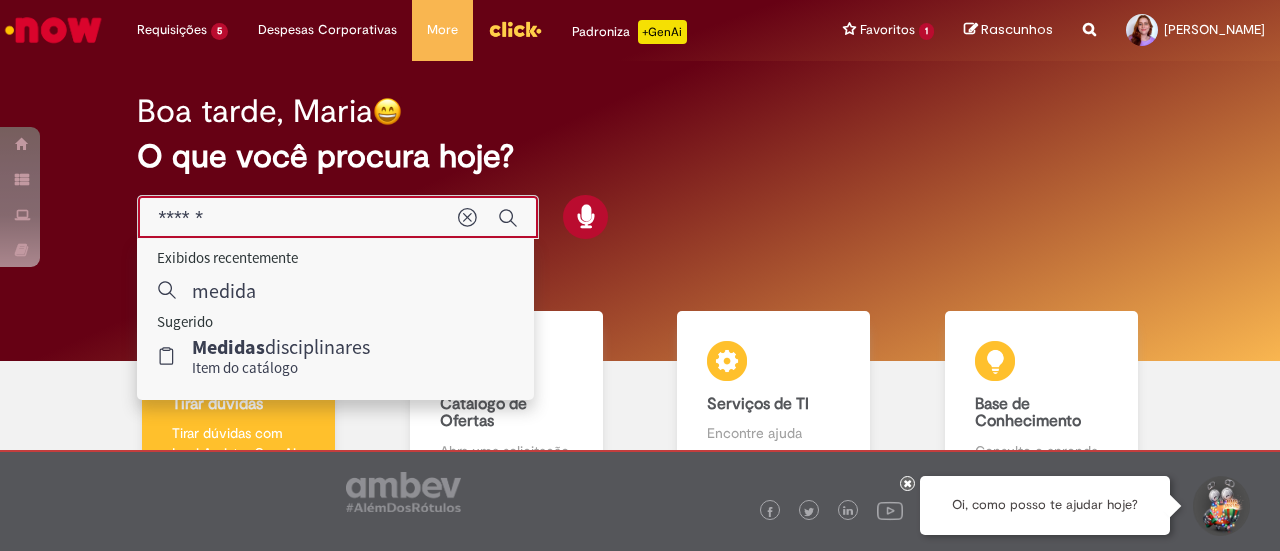type on "******" 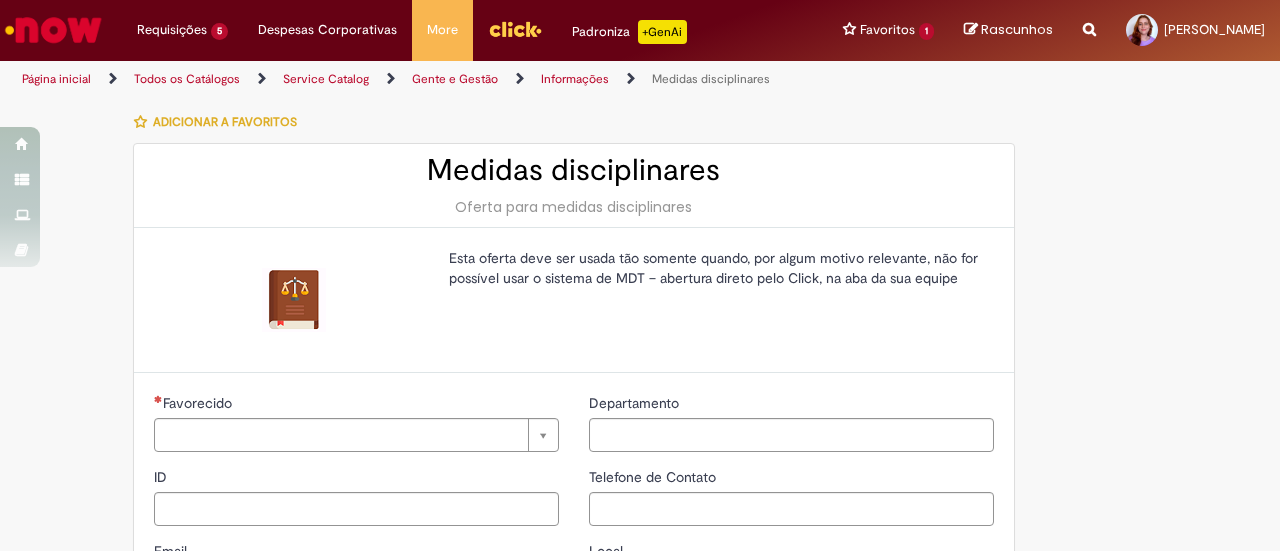 type on "********" 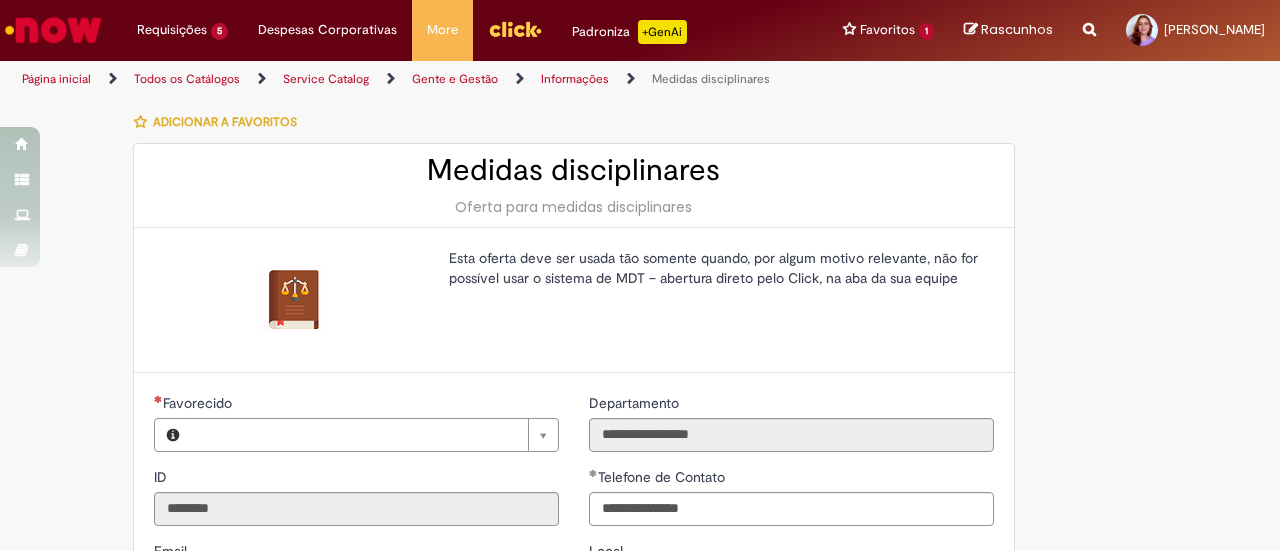 type on "**********" 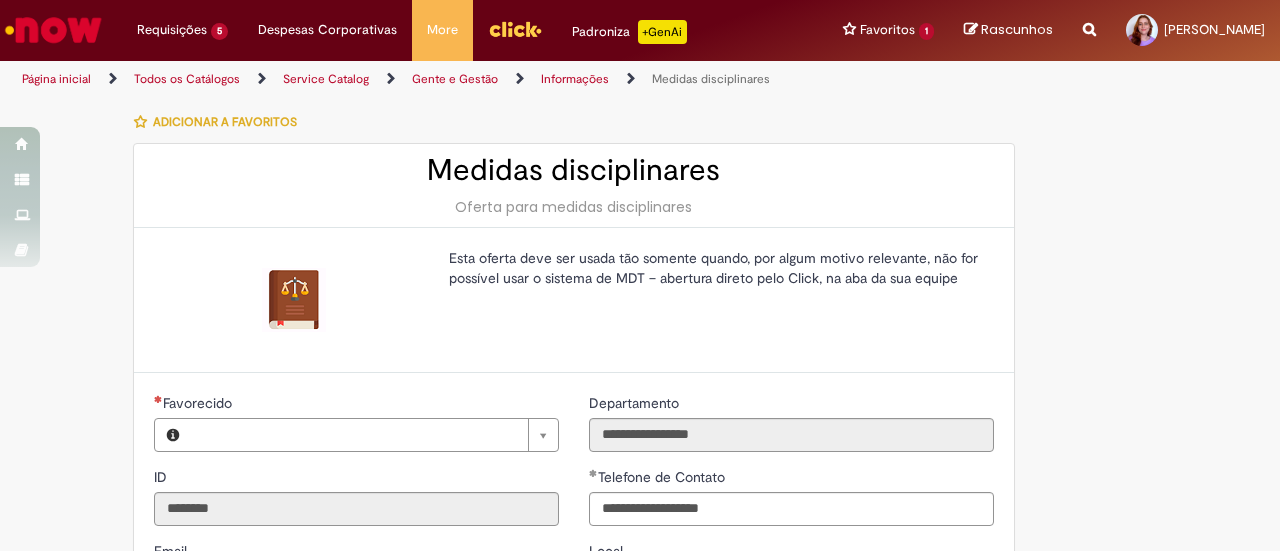 type on "**********" 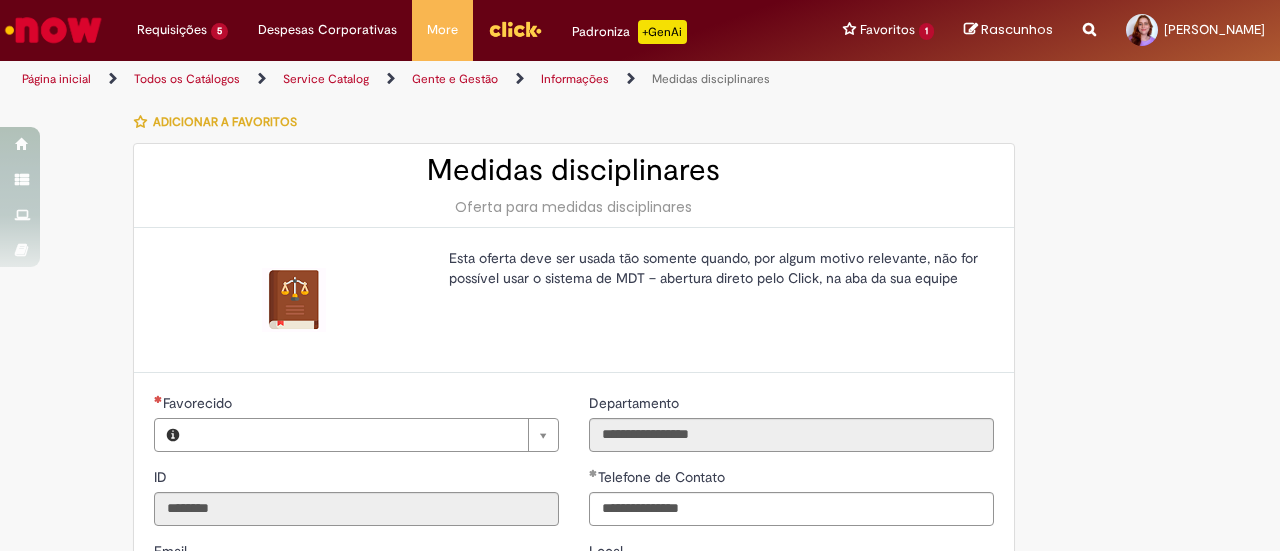 type on "**********" 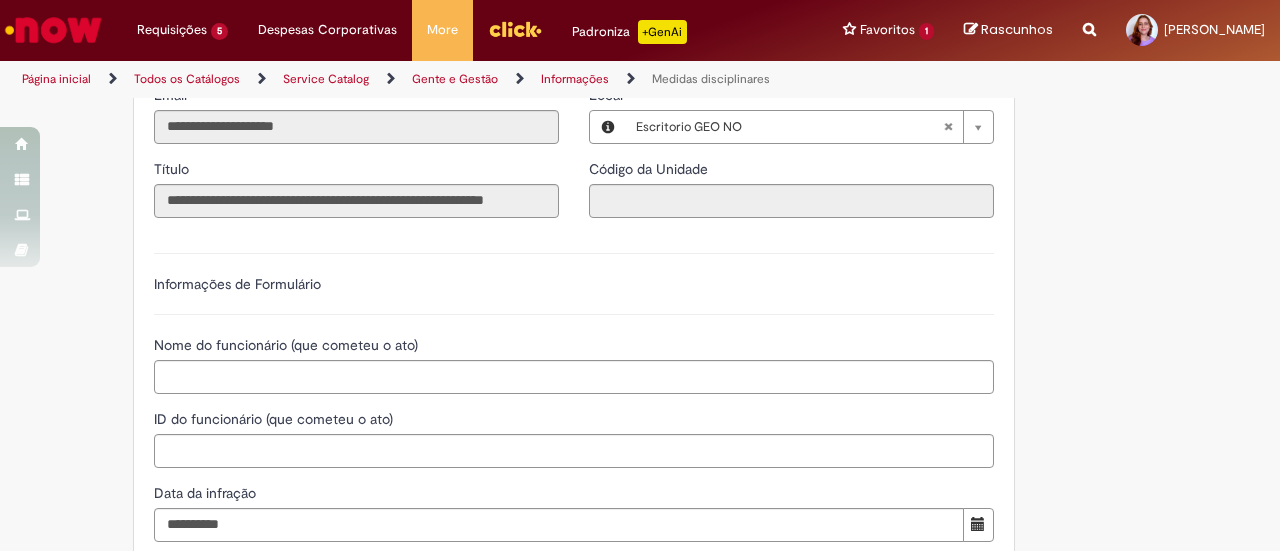 scroll, scrollTop: 500, scrollLeft: 0, axis: vertical 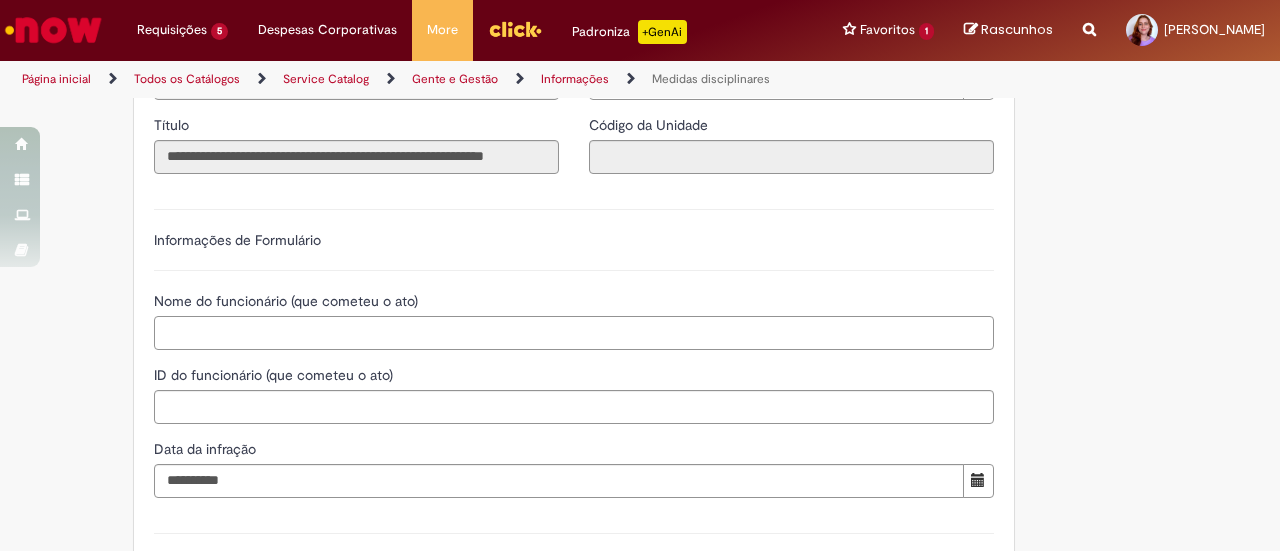 click on "Nome do funcionário (que cometeu o ato)" at bounding box center [574, 333] 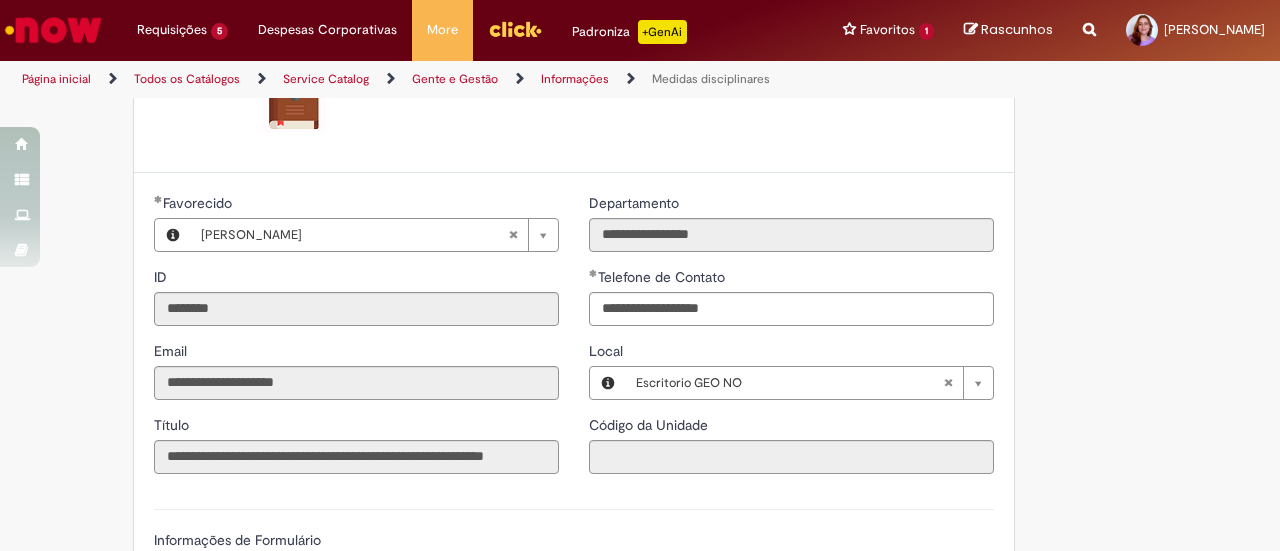 scroll, scrollTop: 400, scrollLeft: 0, axis: vertical 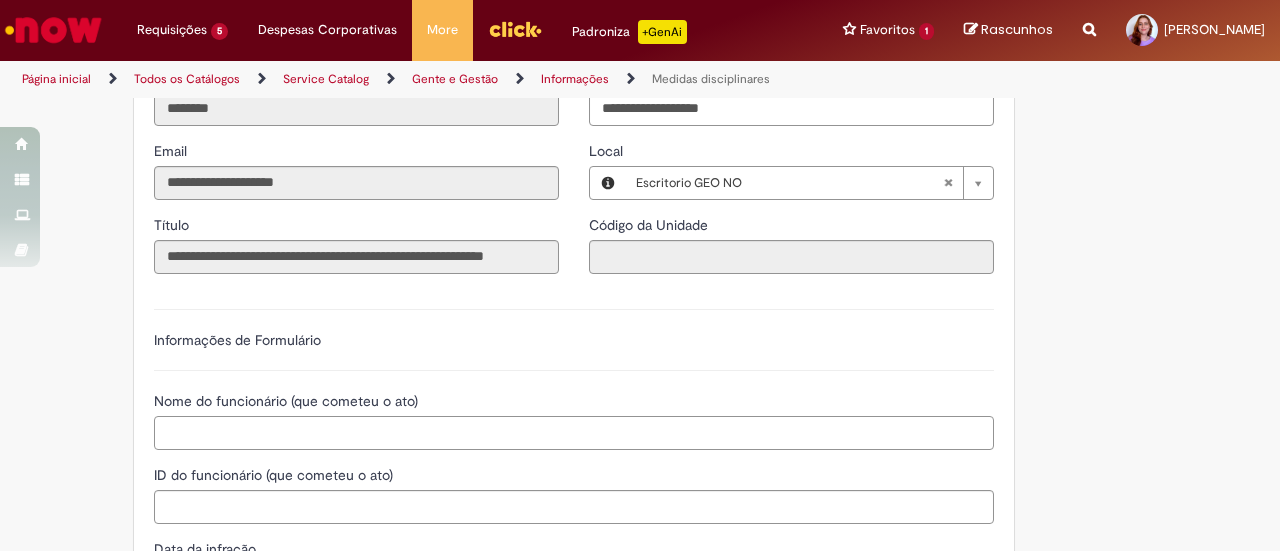 paste on "**********" 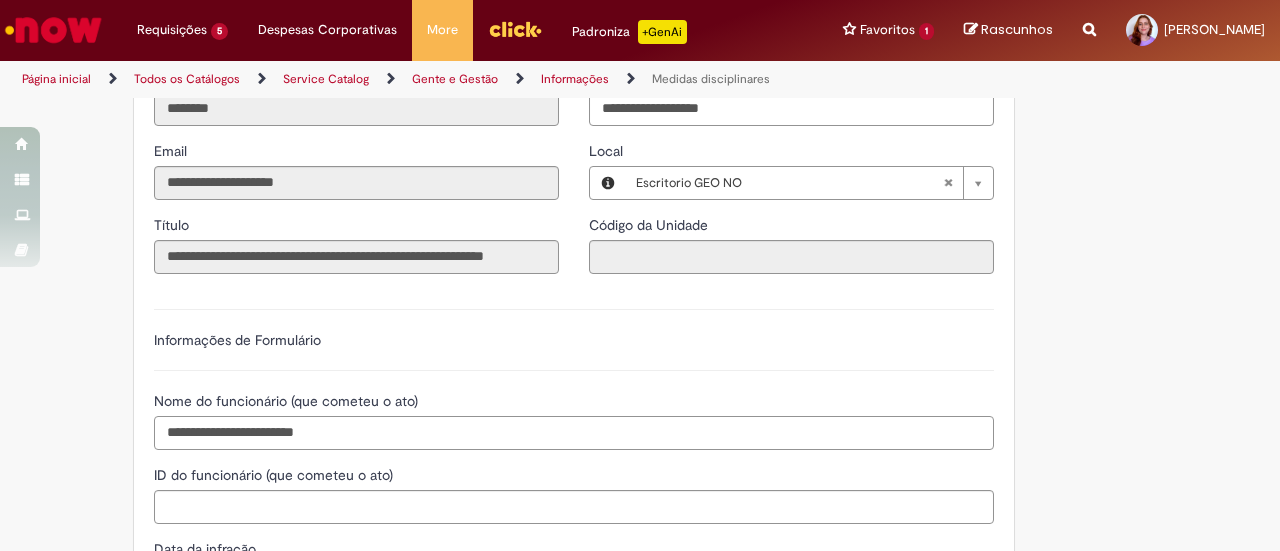 type on "**********" 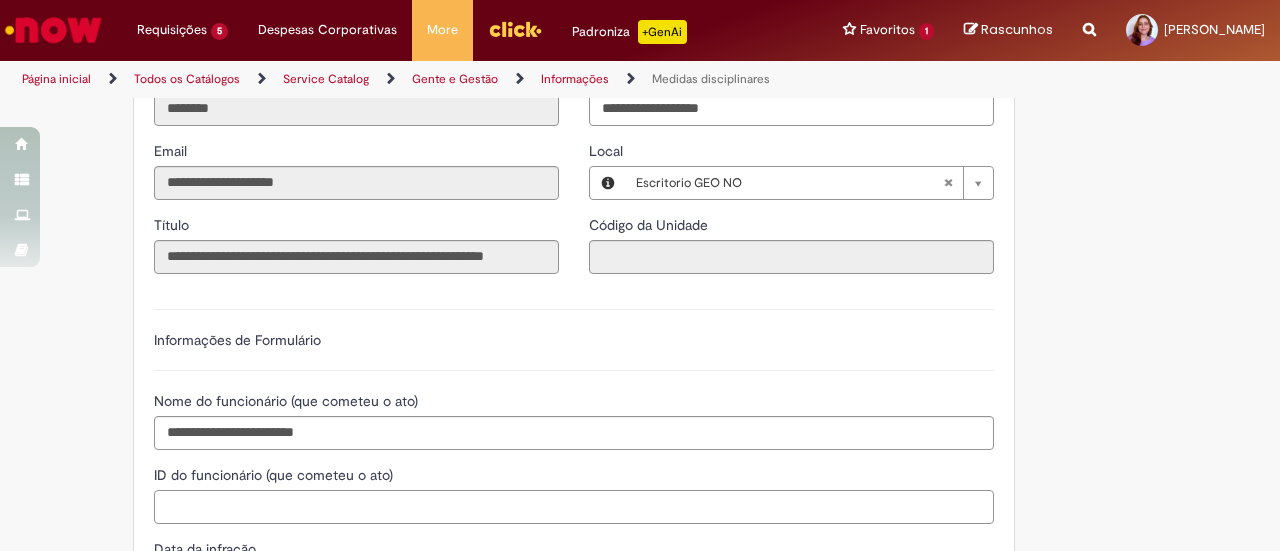 click on "ID do funcionário (que cometeu o ato)" at bounding box center [574, 507] 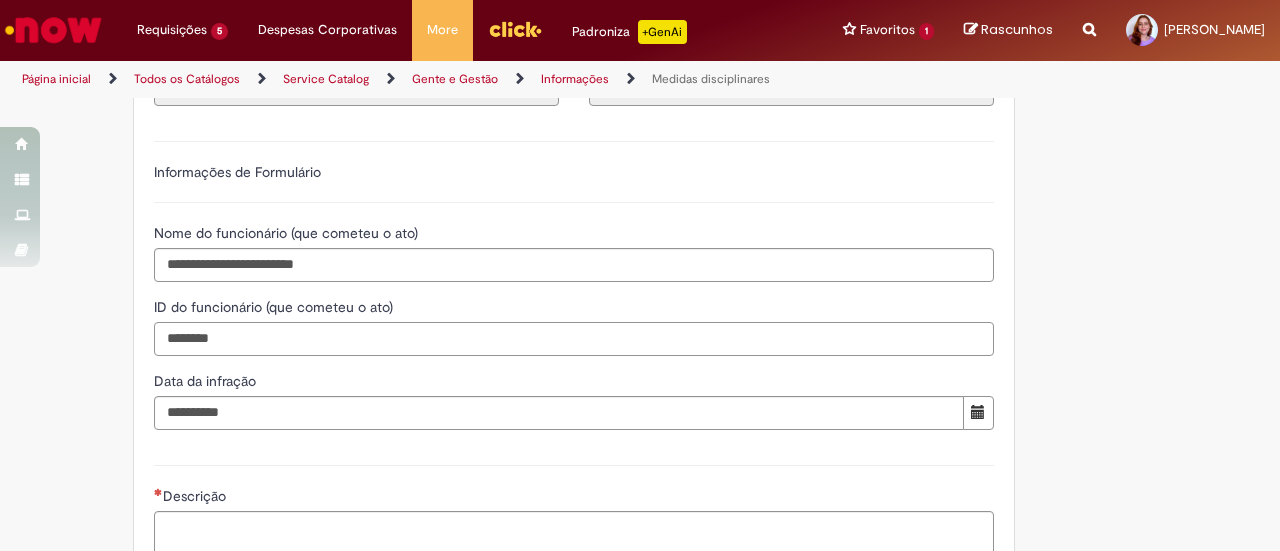 scroll, scrollTop: 600, scrollLeft: 0, axis: vertical 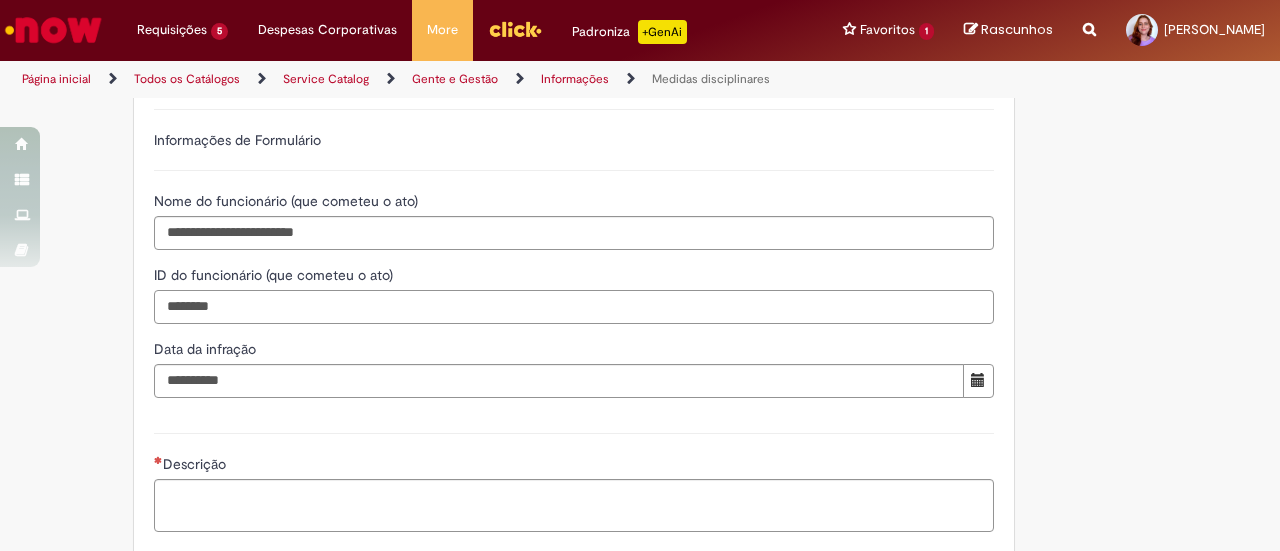 type on "********" 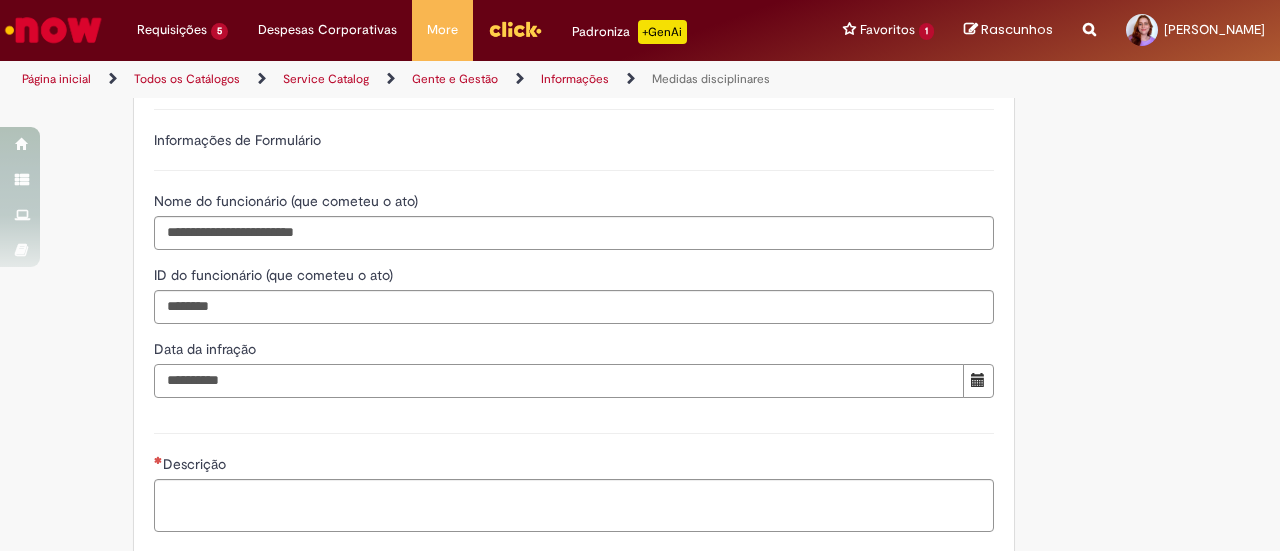 click on "Data da infração" at bounding box center [559, 381] 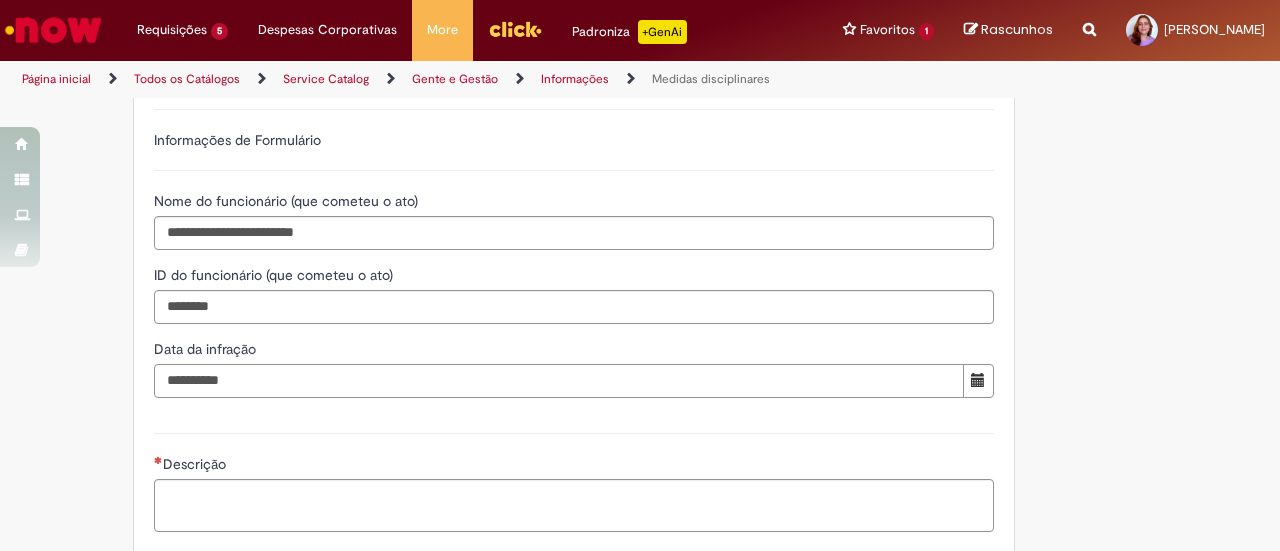 type on "**********" 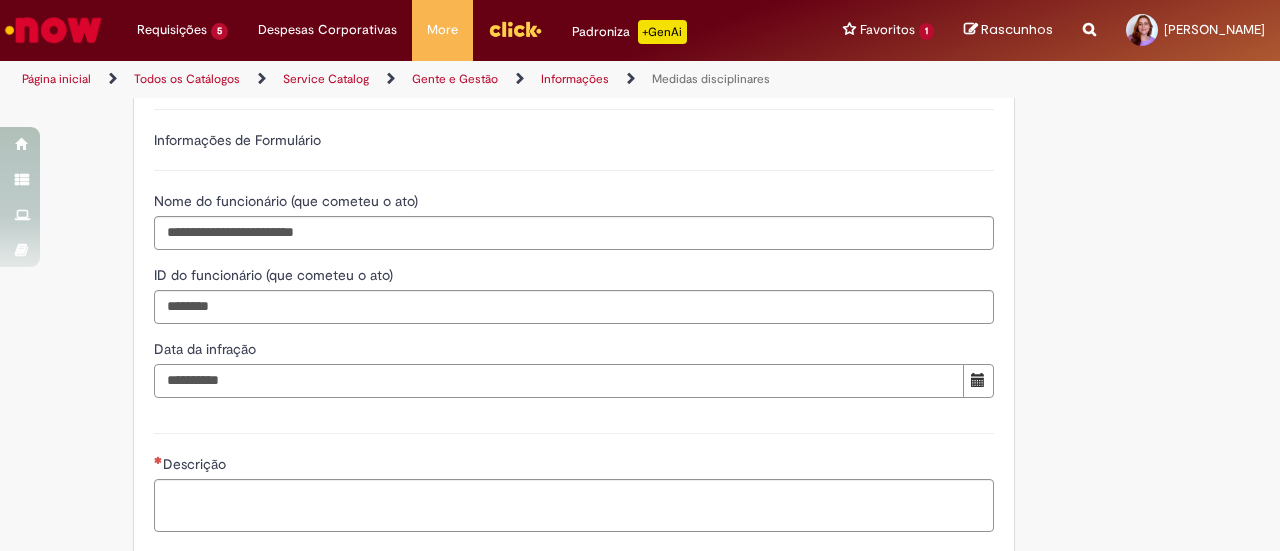 scroll, scrollTop: 797, scrollLeft: 0, axis: vertical 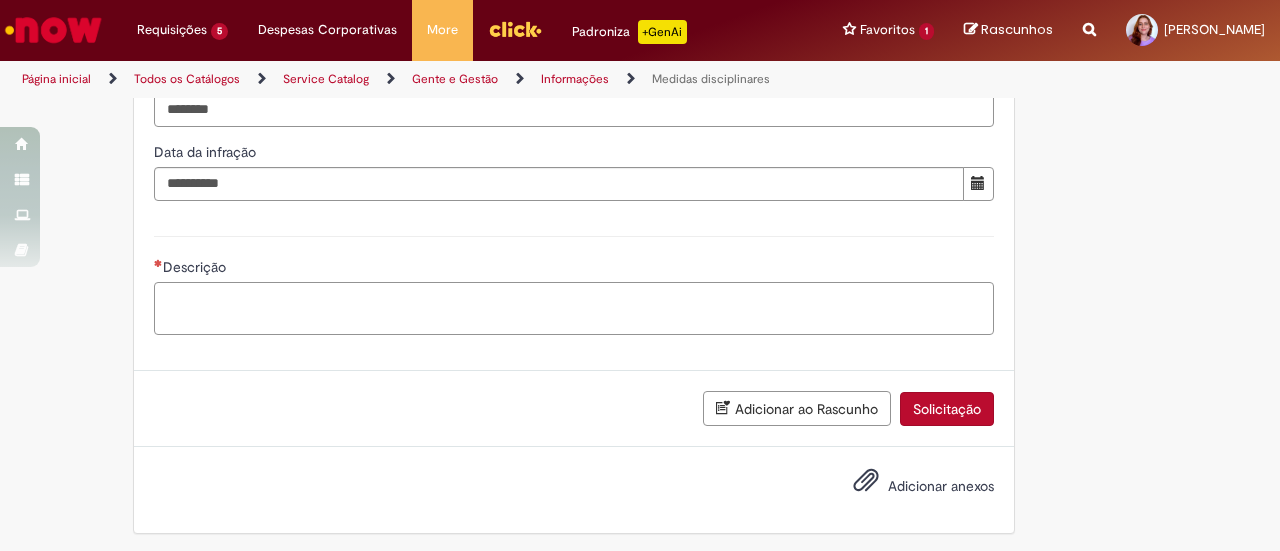 click on "Descrição" at bounding box center (574, 308) 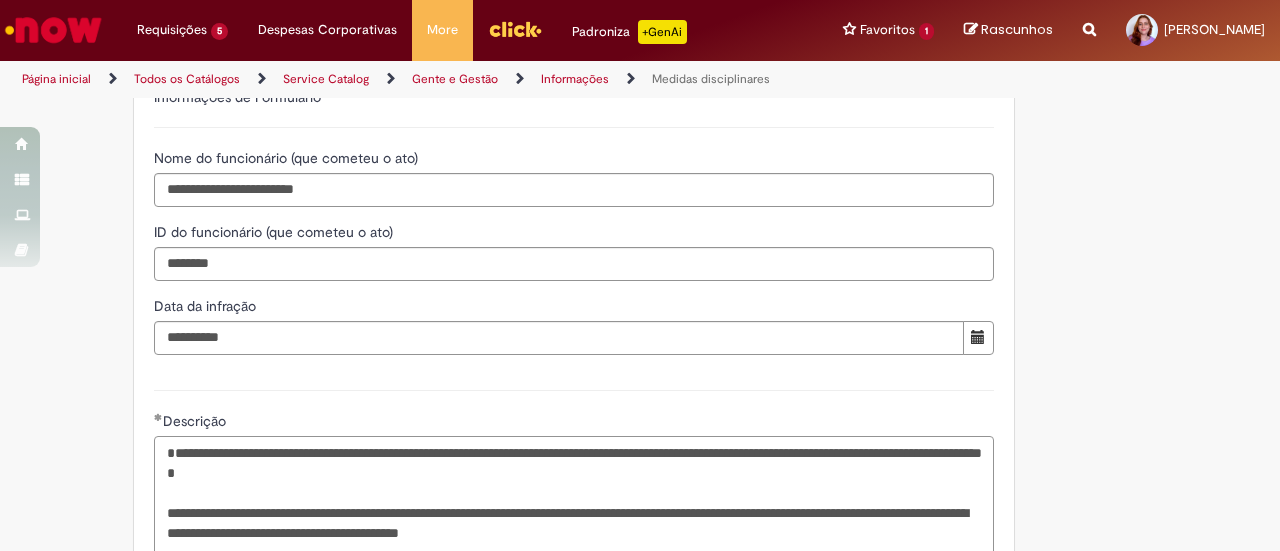 scroll, scrollTop: 635, scrollLeft: 0, axis: vertical 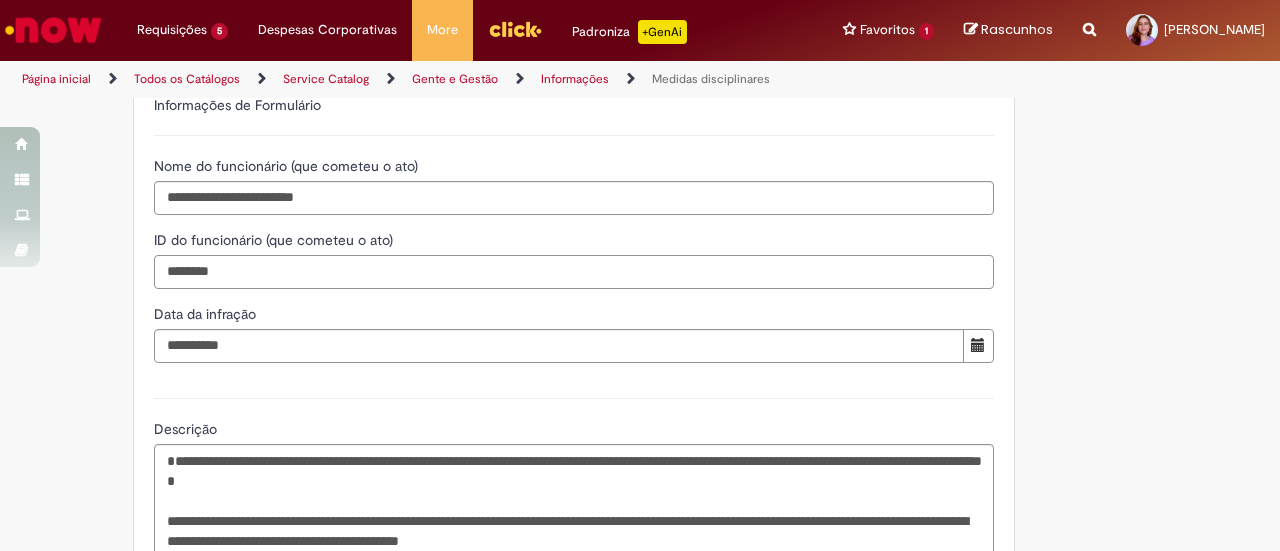 click on "********" at bounding box center (574, 272) 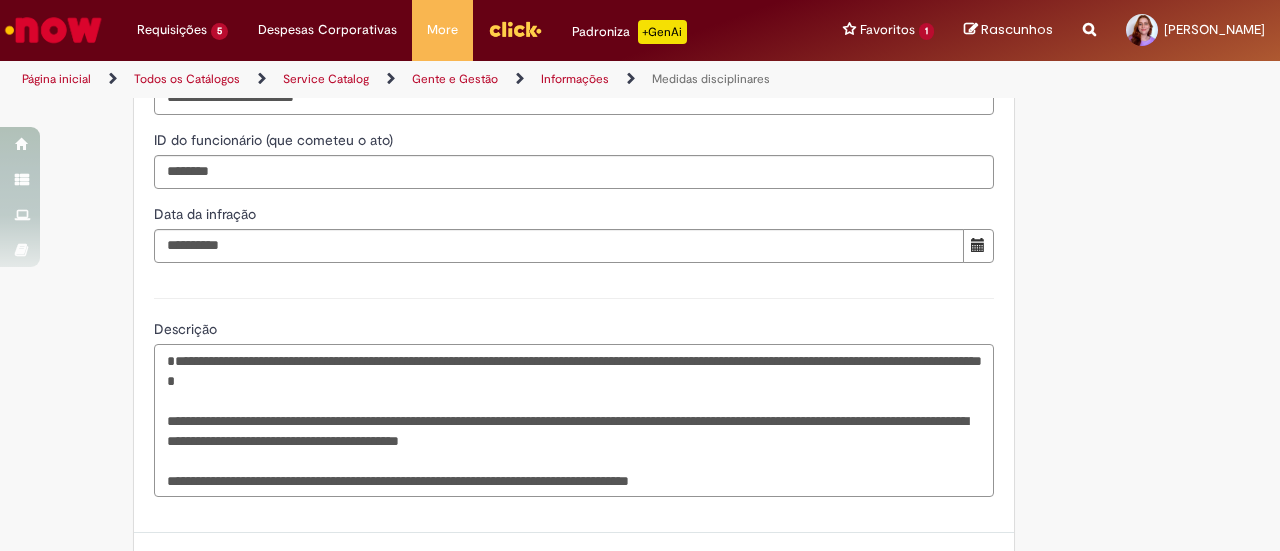 click on "**********" at bounding box center (574, 420) 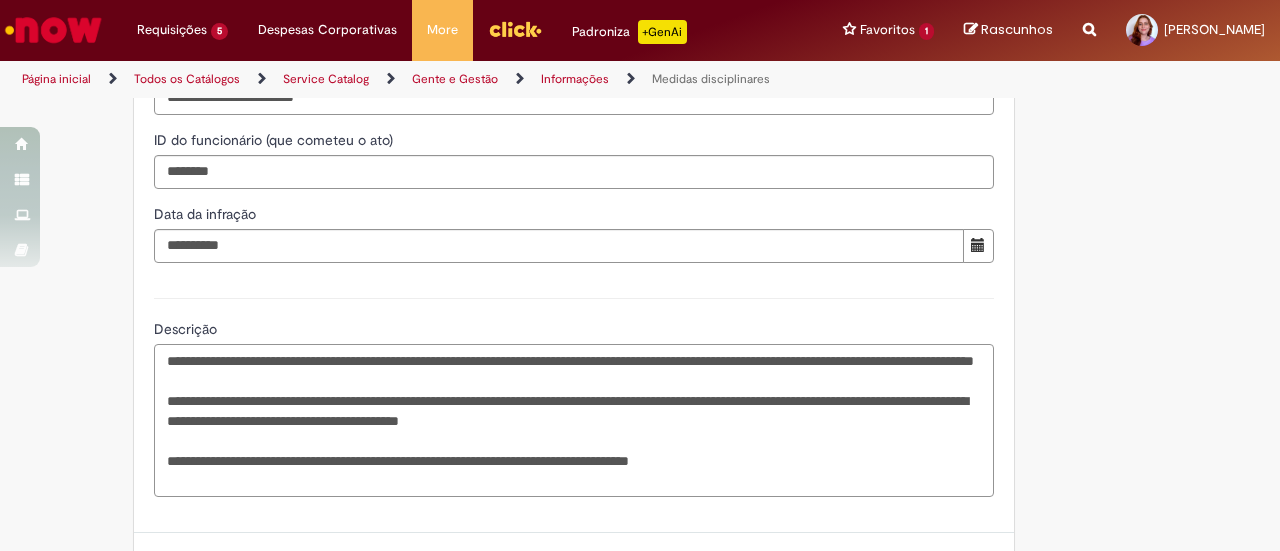 click on "**********" at bounding box center (574, 420) 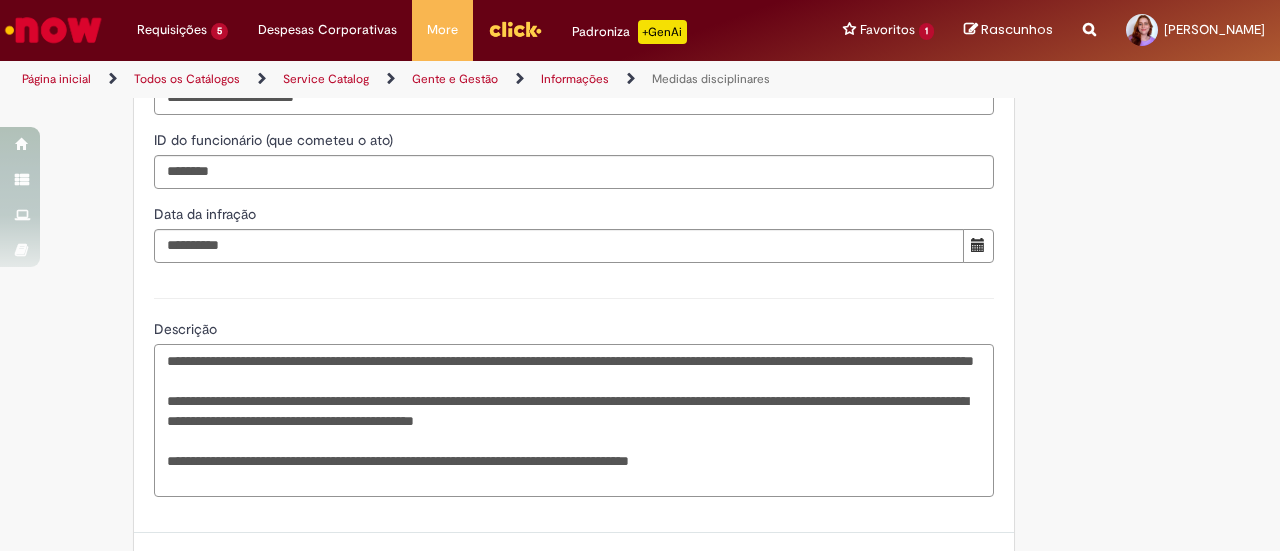 click on "**********" at bounding box center (574, 420) 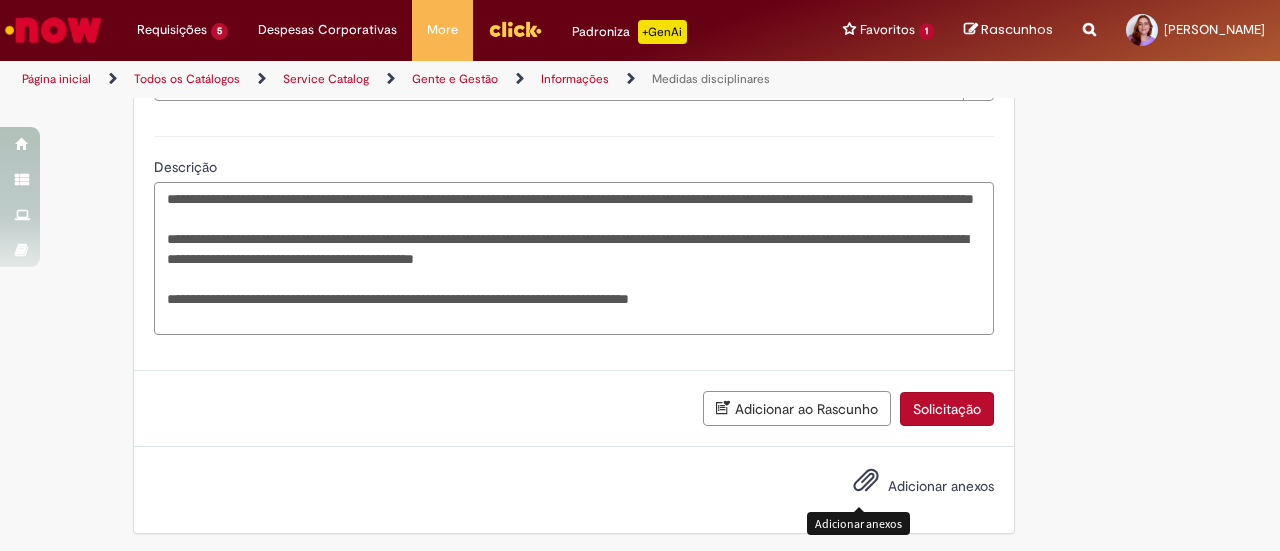 type on "**********" 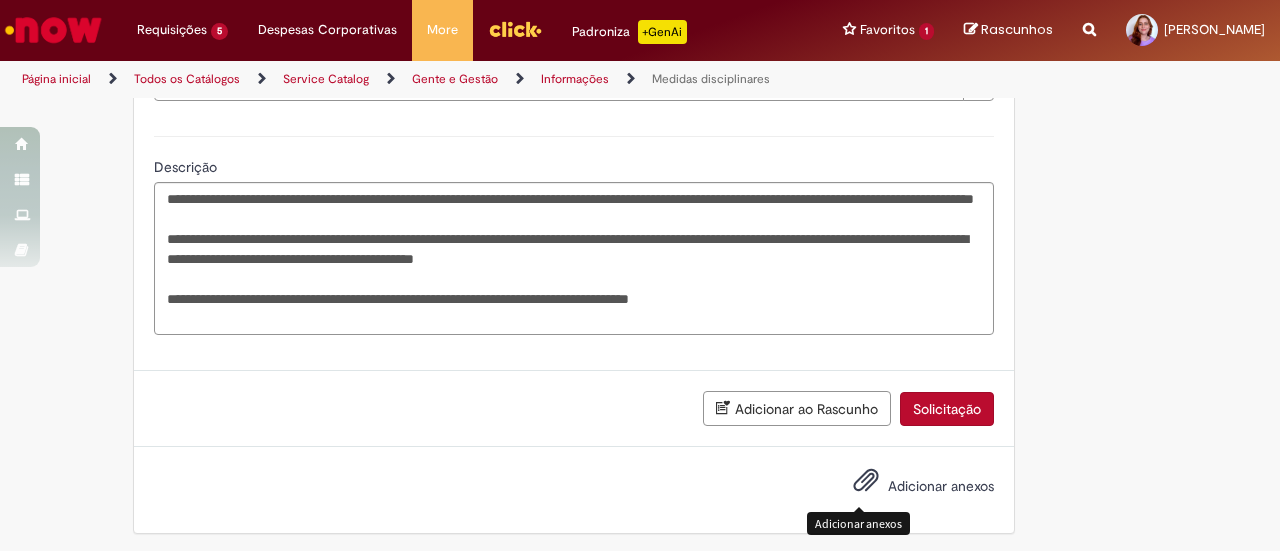 click at bounding box center (866, 481) 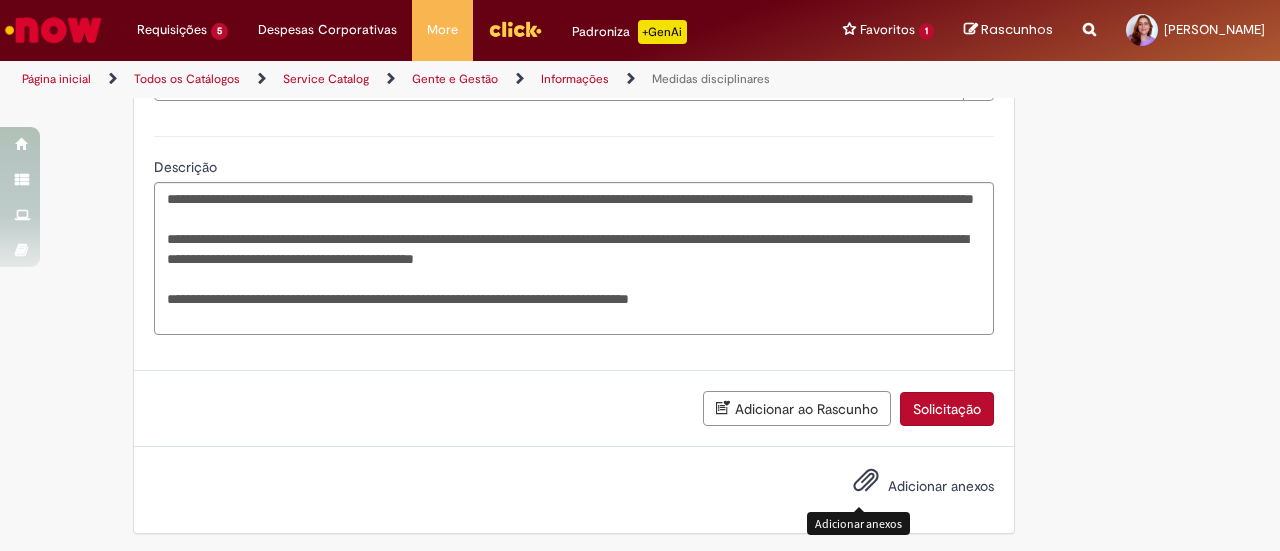 type 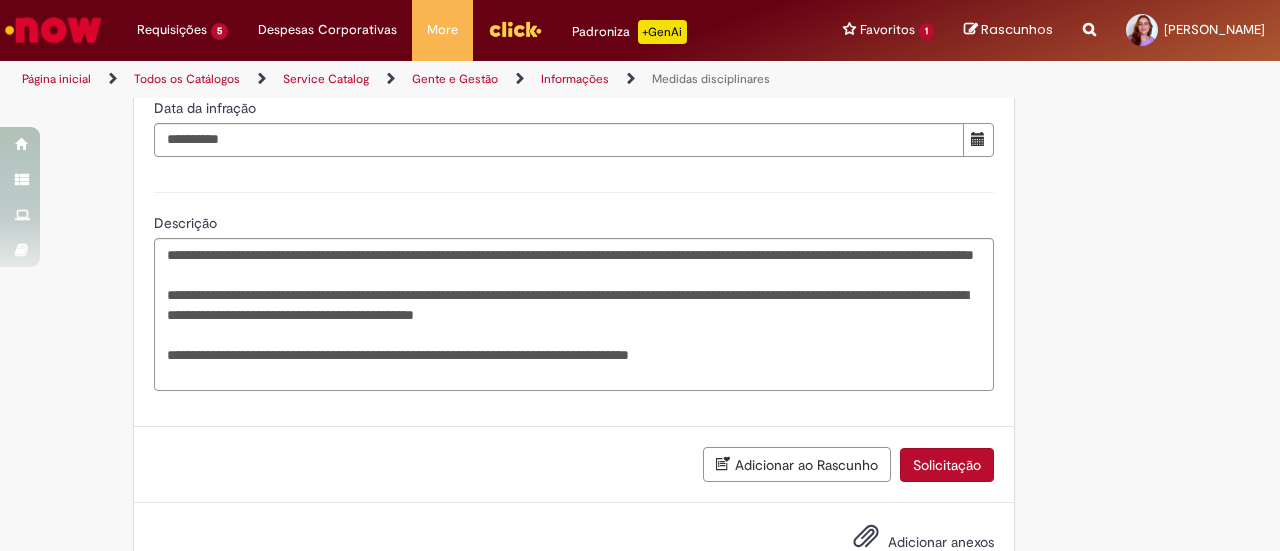 scroll, scrollTop: 797, scrollLeft: 0, axis: vertical 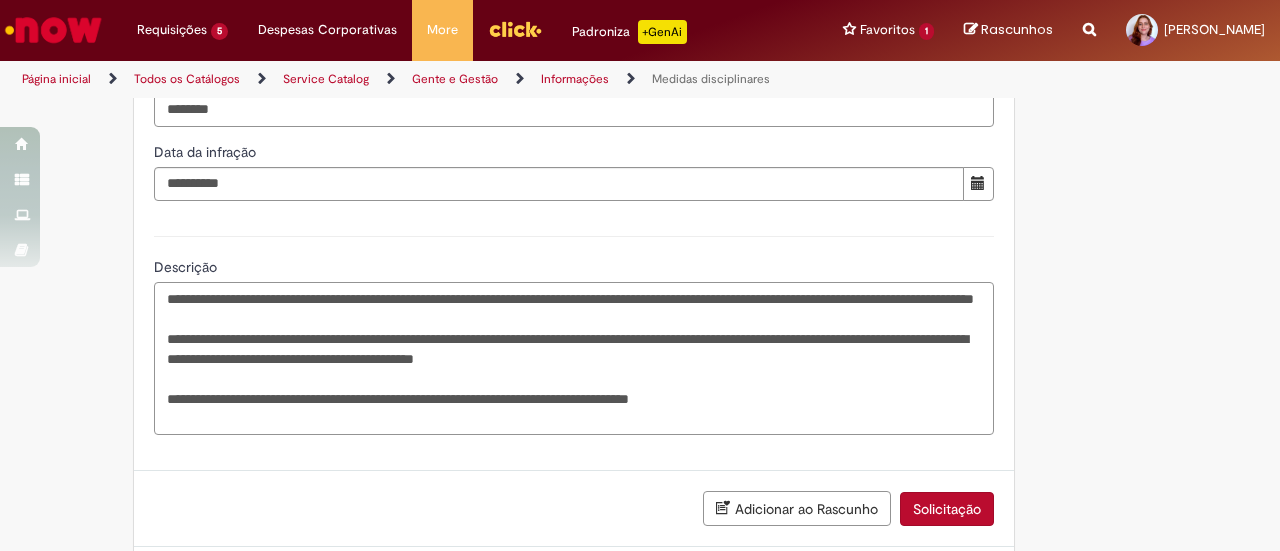 click on "**********" at bounding box center (574, 358) 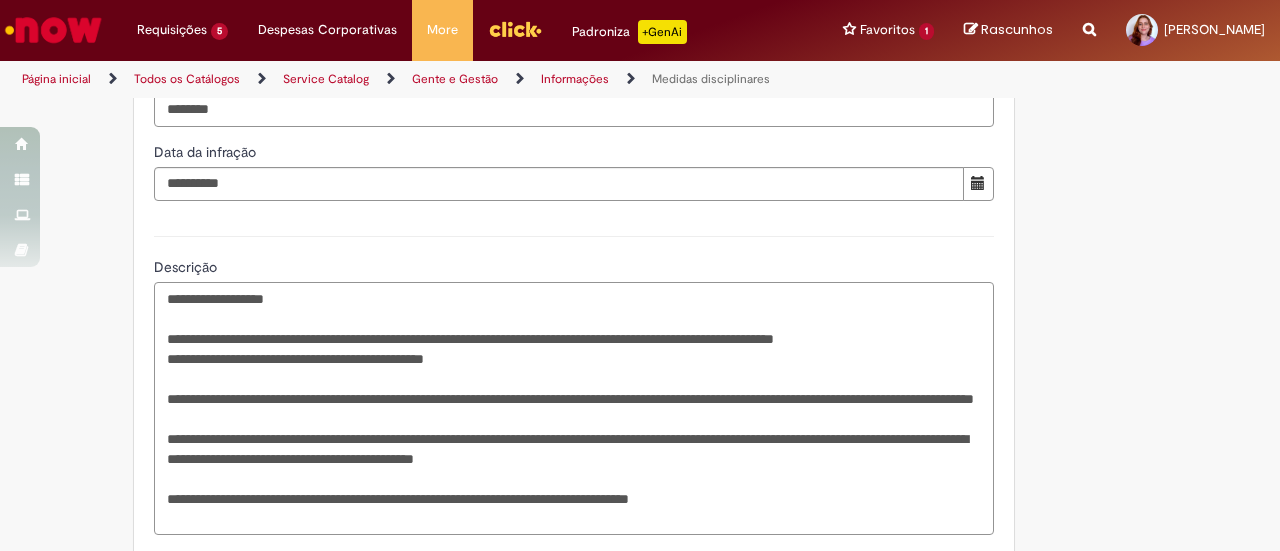 click on "**********" at bounding box center (574, 408) 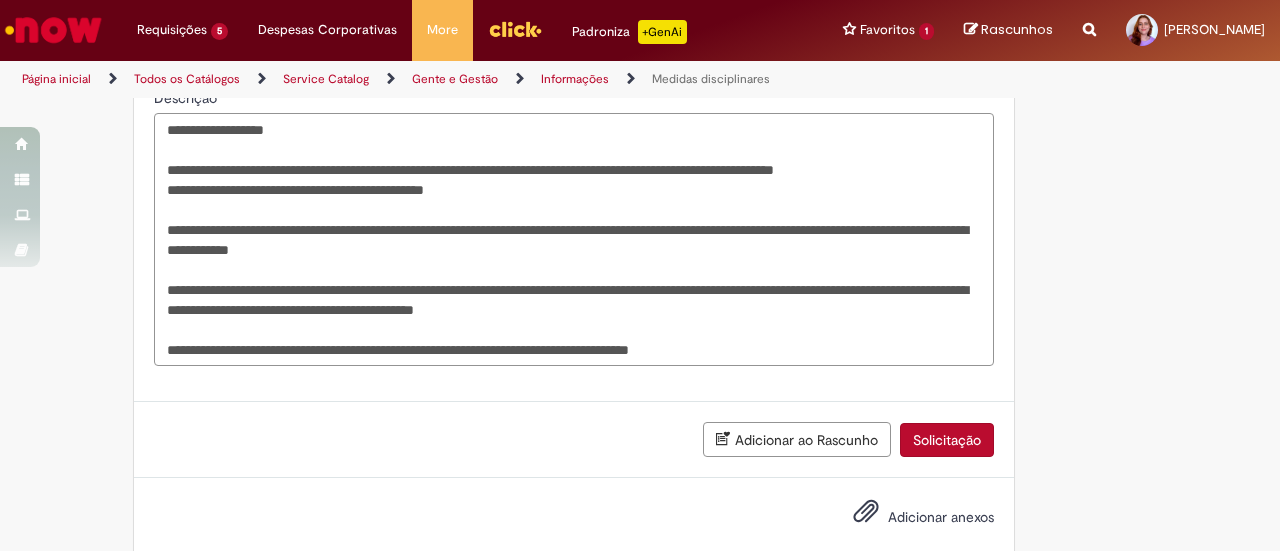 scroll, scrollTop: 997, scrollLeft: 0, axis: vertical 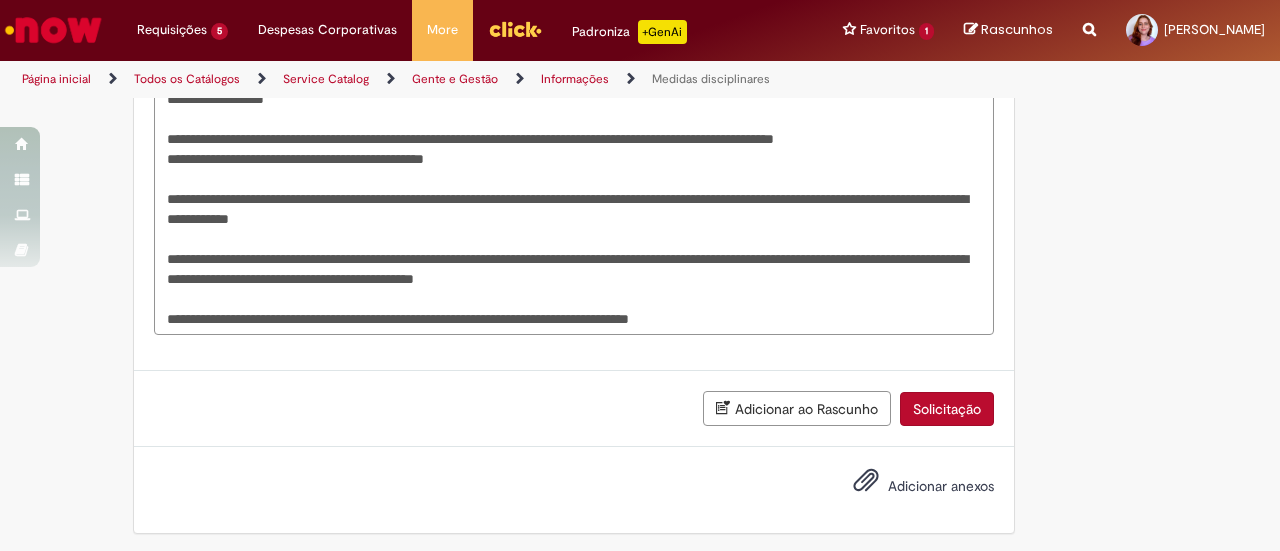 click on "Adicionar anexos" at bounding box center [941, 486] 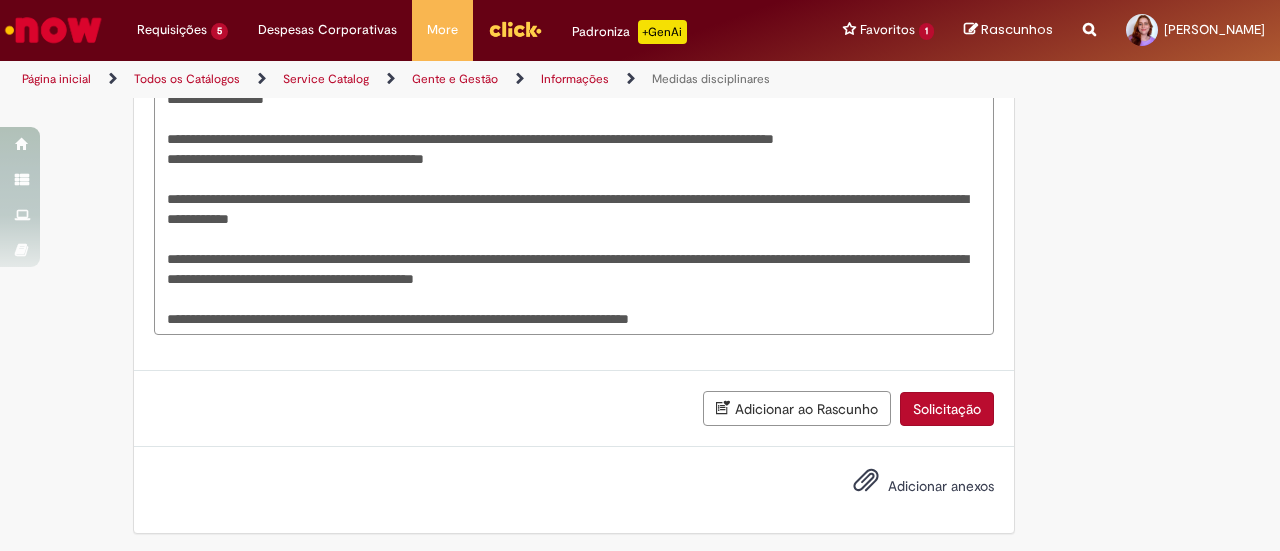 click on "Adicionar anexos" at bounding box center [909, 487] 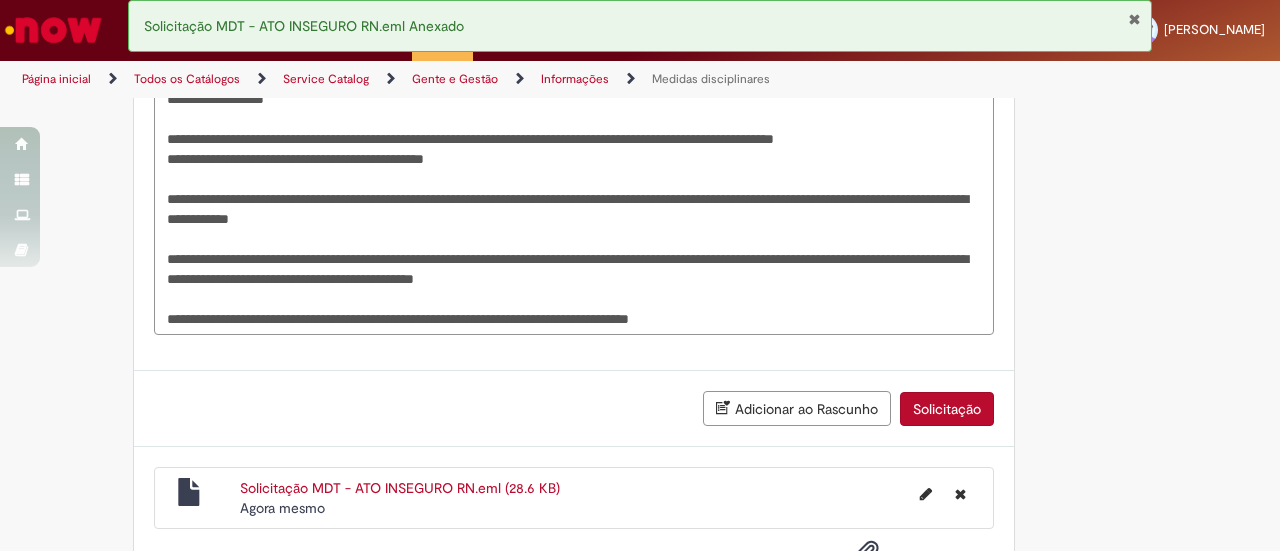 click on "Solicitação MDT - ATO INSEGURO RN.eml (28.6 KB)" at bounding box center [400, 488] 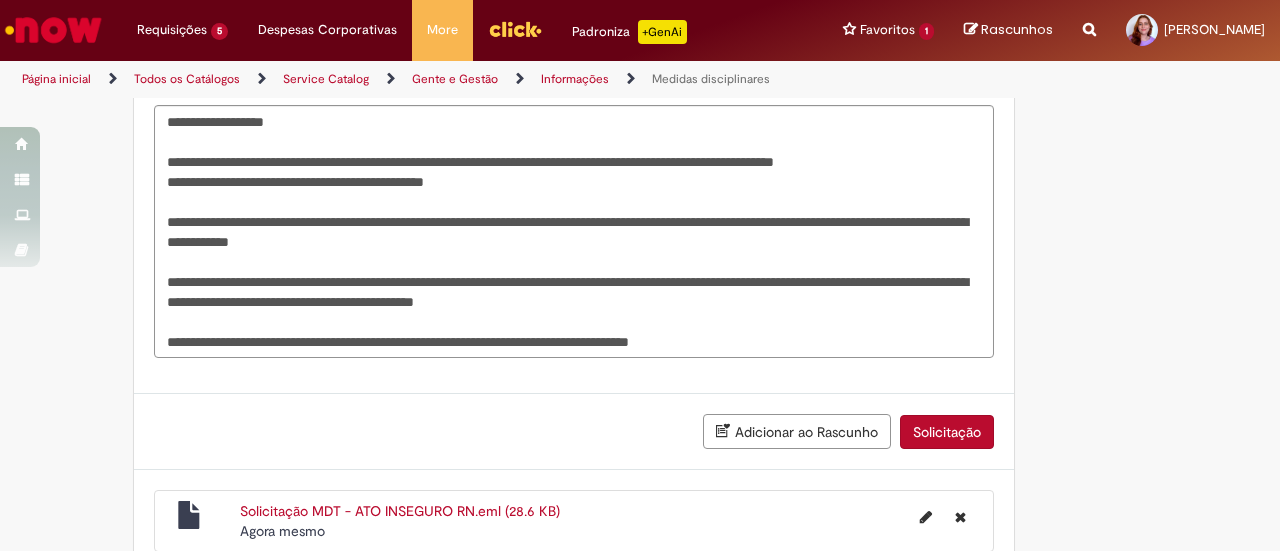 scroll, scrollTop: 768, scrollLeft: 0, axis: vertical 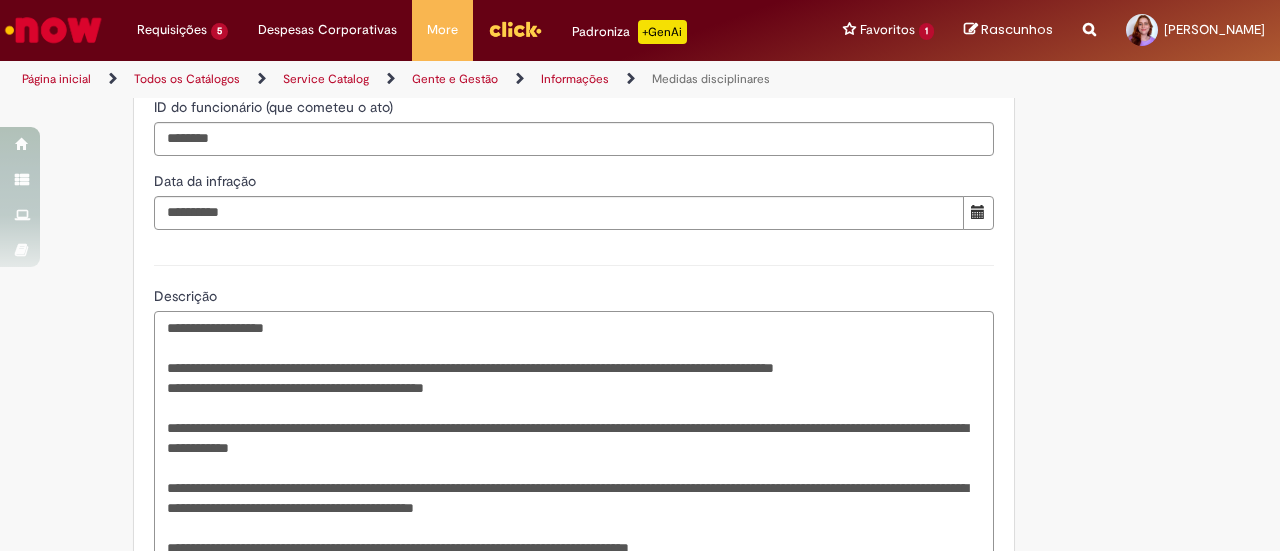 drag, startPoint x: 202, startPoint y: 322, endPoint x: 172, endPoint y: 325, distance: 30.149628 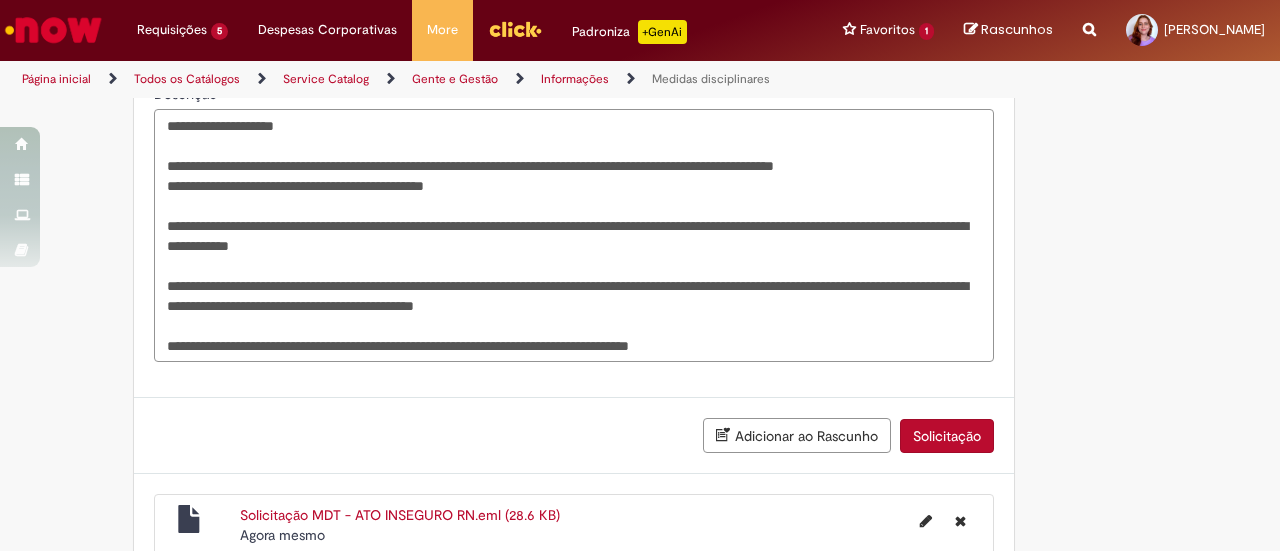 scroll, scrollTop: 1068, scrollLeft: 0, axis: vertical 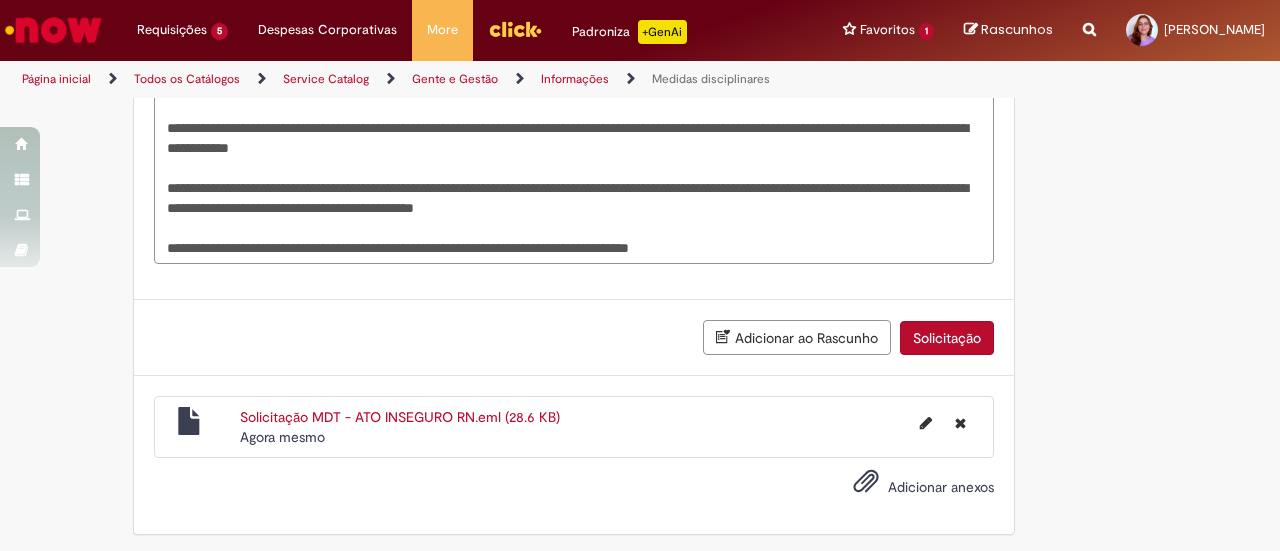 click on "**********" at bounding box center (574, 137) 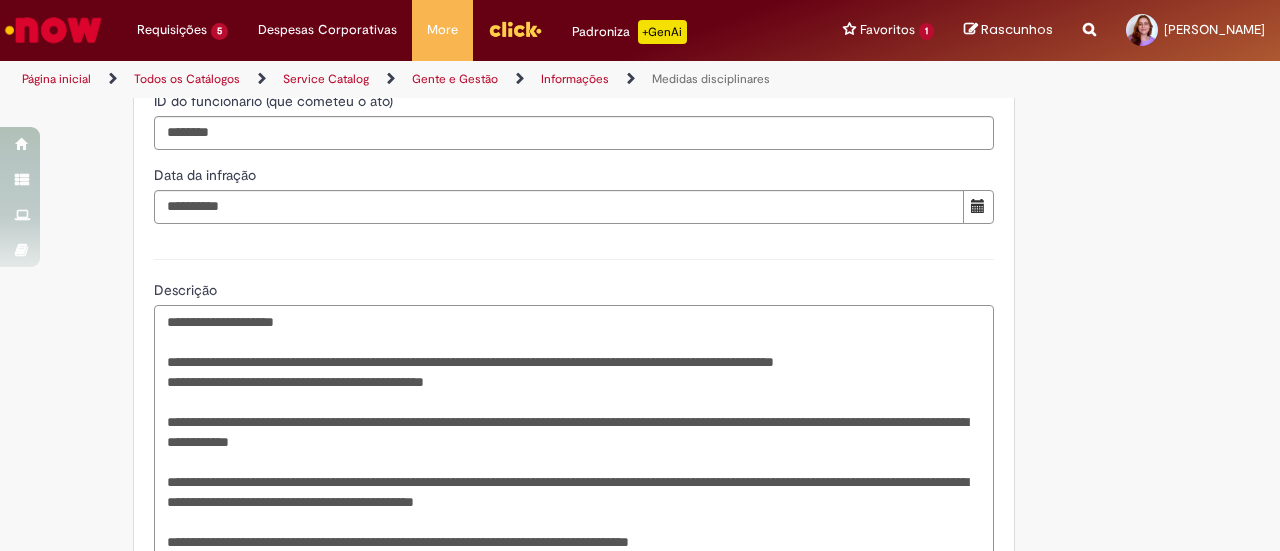 scroll, scrollTop: 768, scrollLeft: 0, axis: vertical 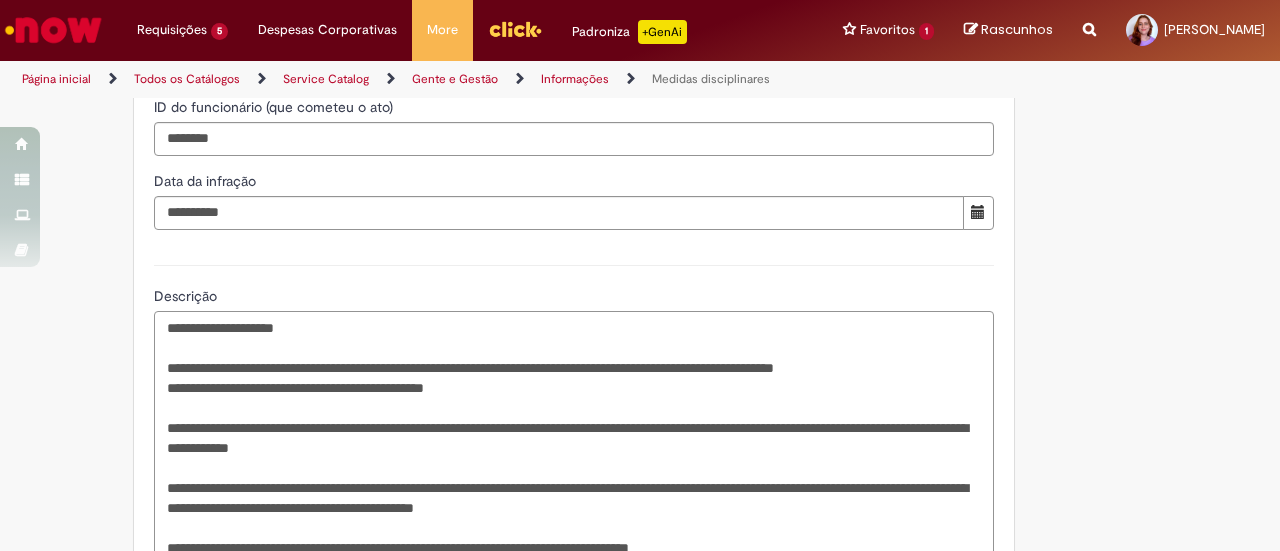 drag, startPoint x: 224, startPoint y: 431, endPoint x: 141, endPoint y: 428, distance: 83.0542 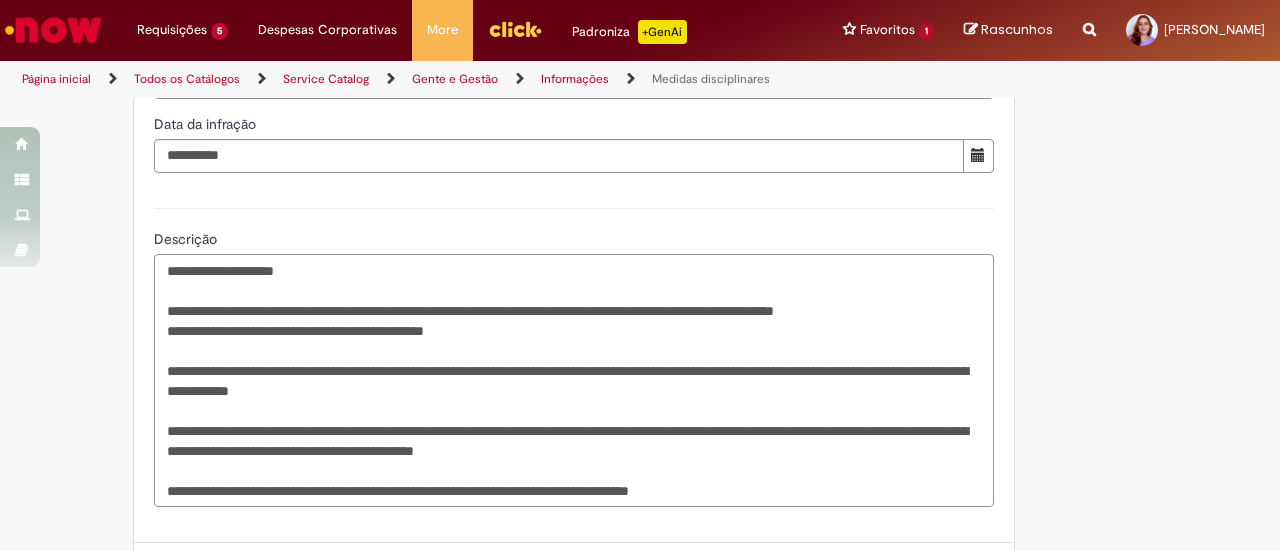 scroll, scrollTop: 868, scrollLeft: 0, axis: vertical 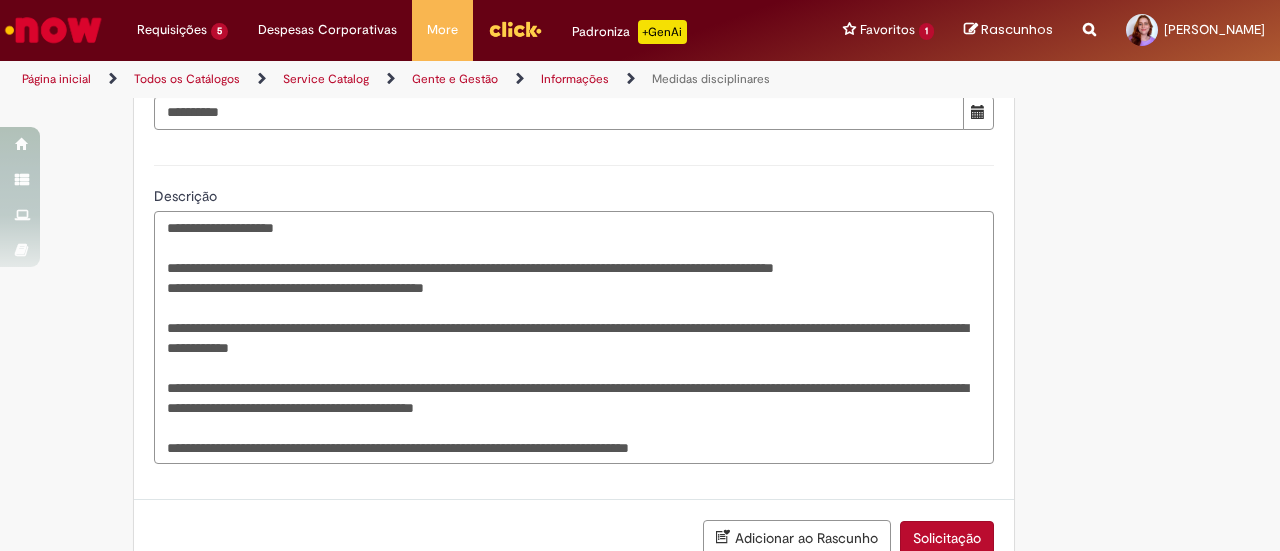 click on "**********" at bounding box center [574, 337] 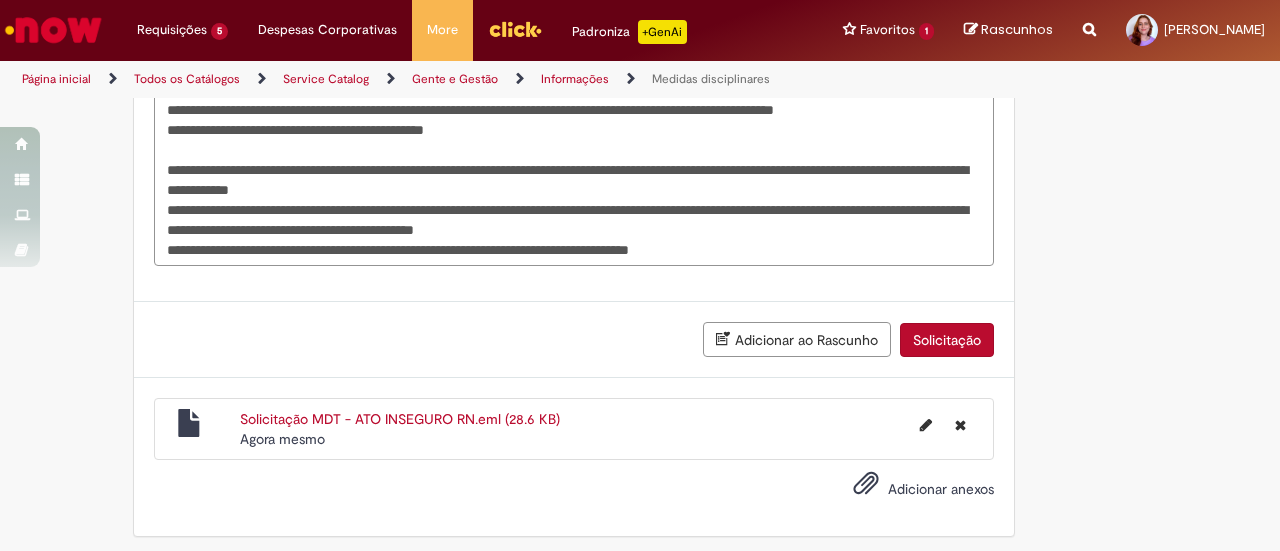scroll, scrollTop: 1028, scrollLeft: 0, axis: vertical 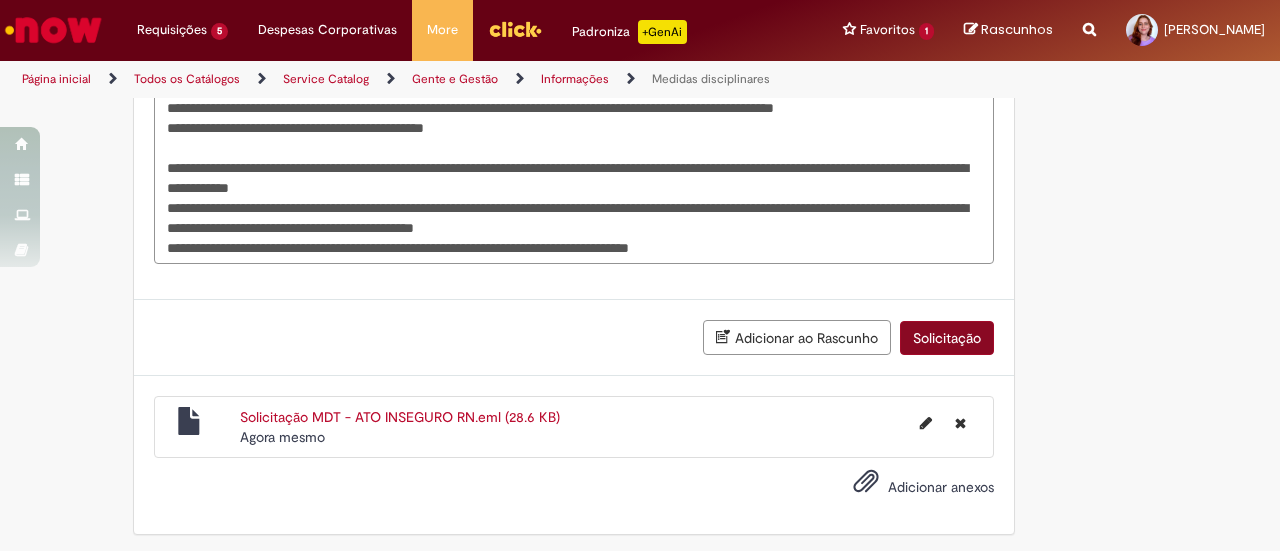 type on "**********" 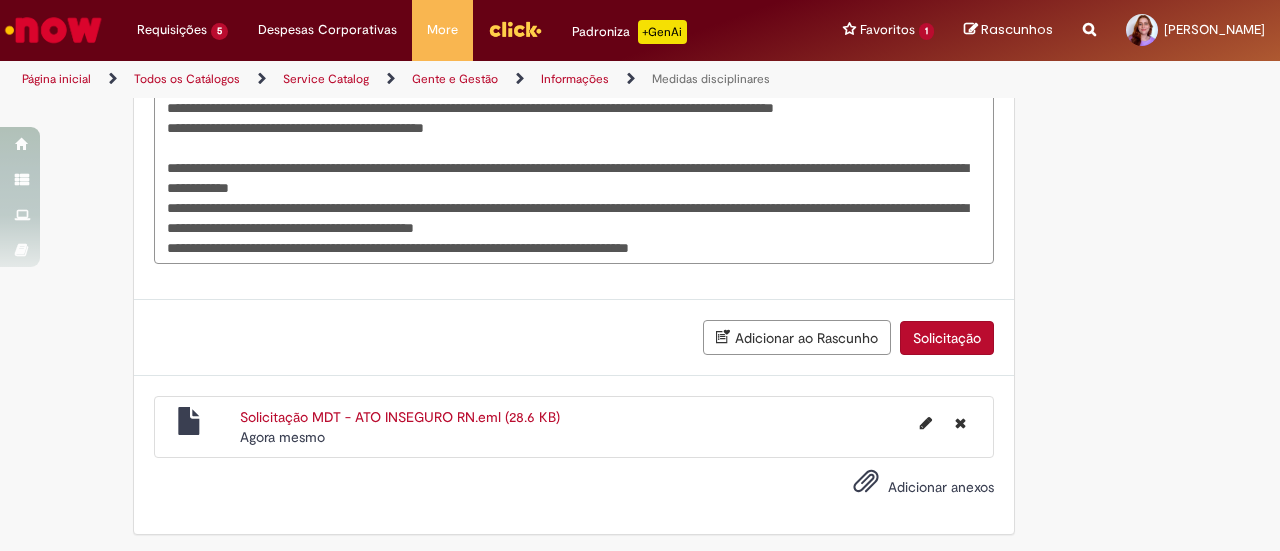click on "Solicitação" at bounding box center [947, 338] 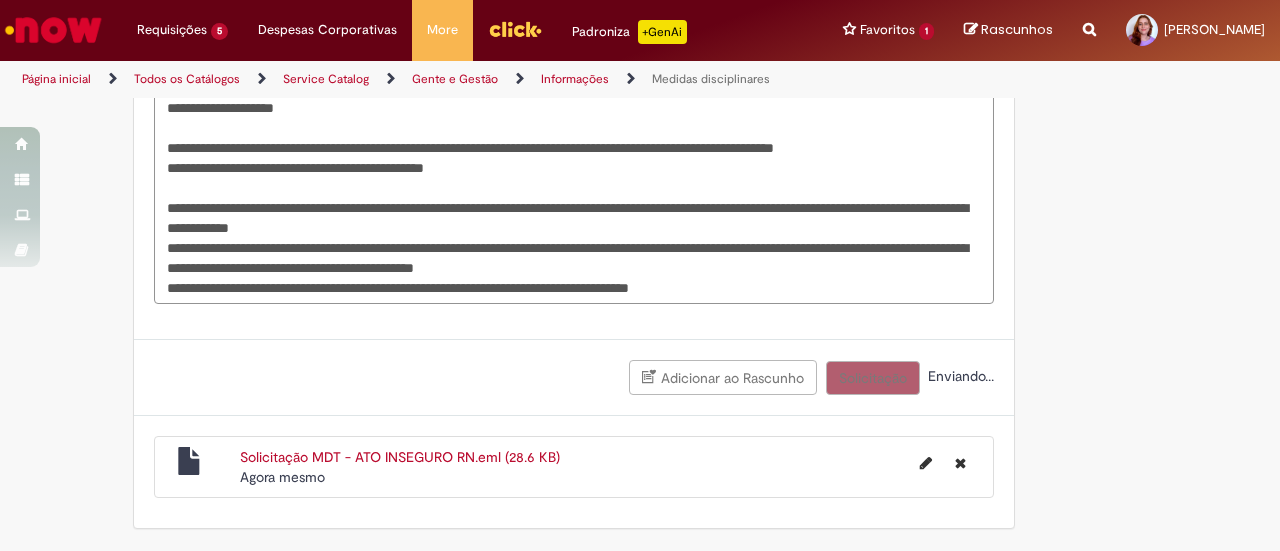 scroll, scrollTop: 983, scrollLeft: 0, axis: vertical 